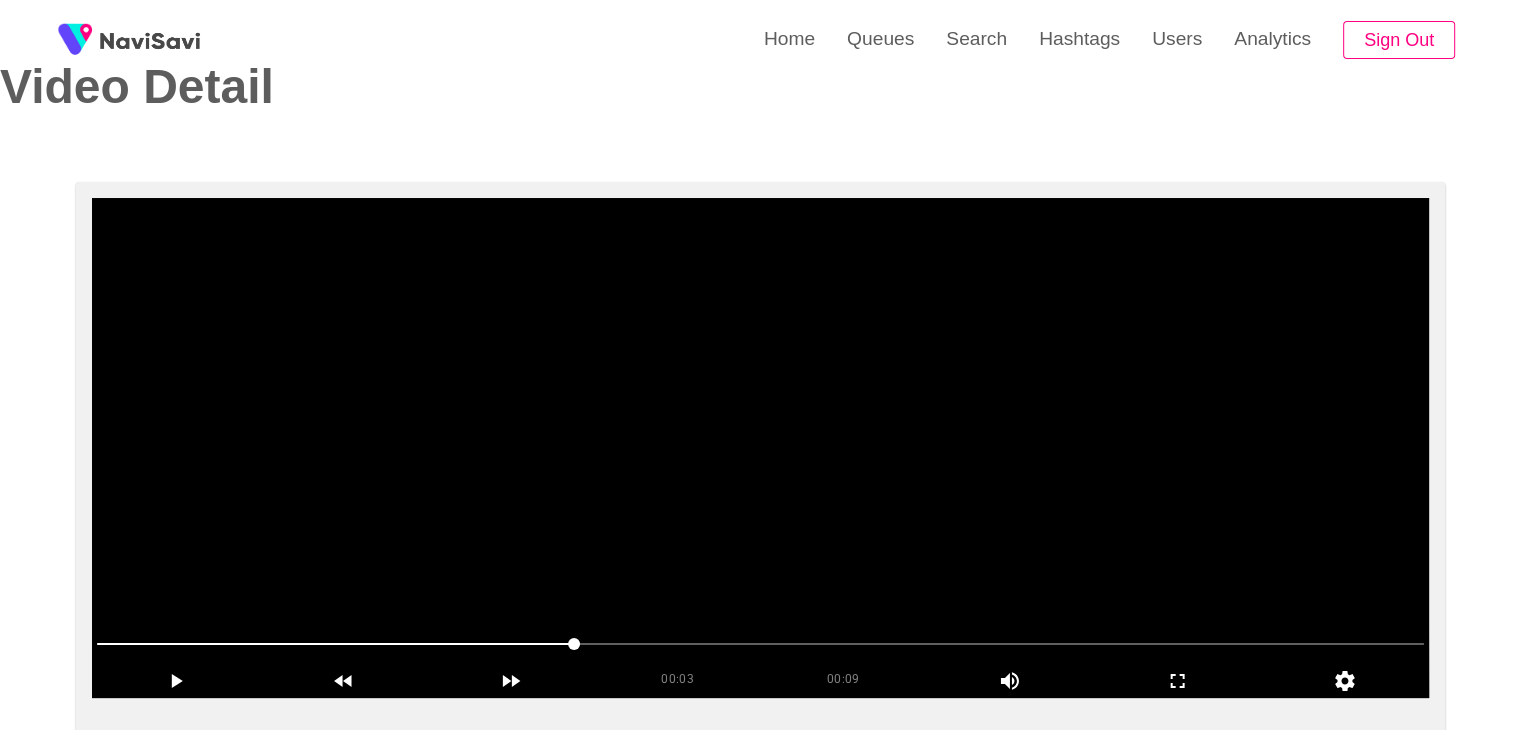 scroll, scrollTop: 68, scrollLeft: 0, axis: vertical 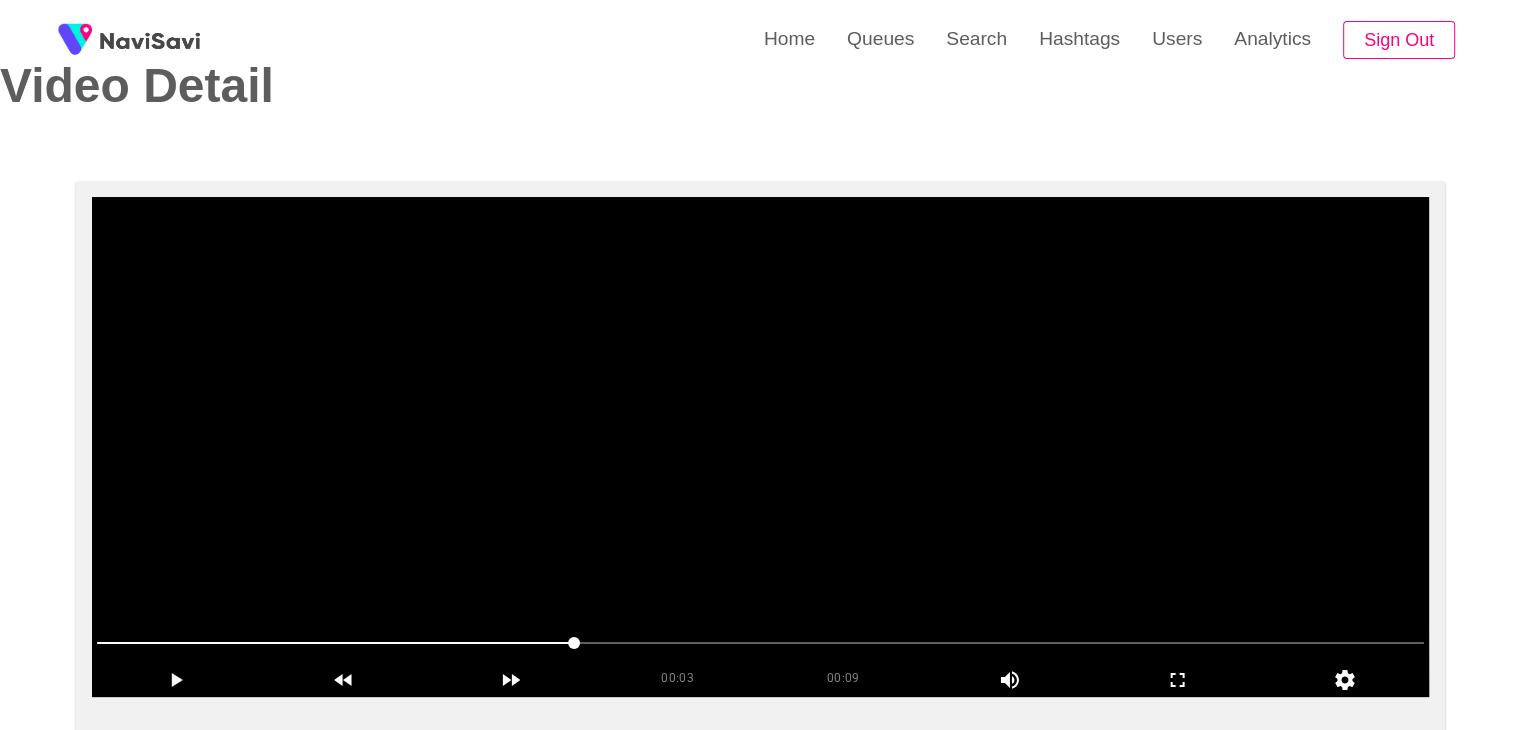 click at bounding box center (760, 447) 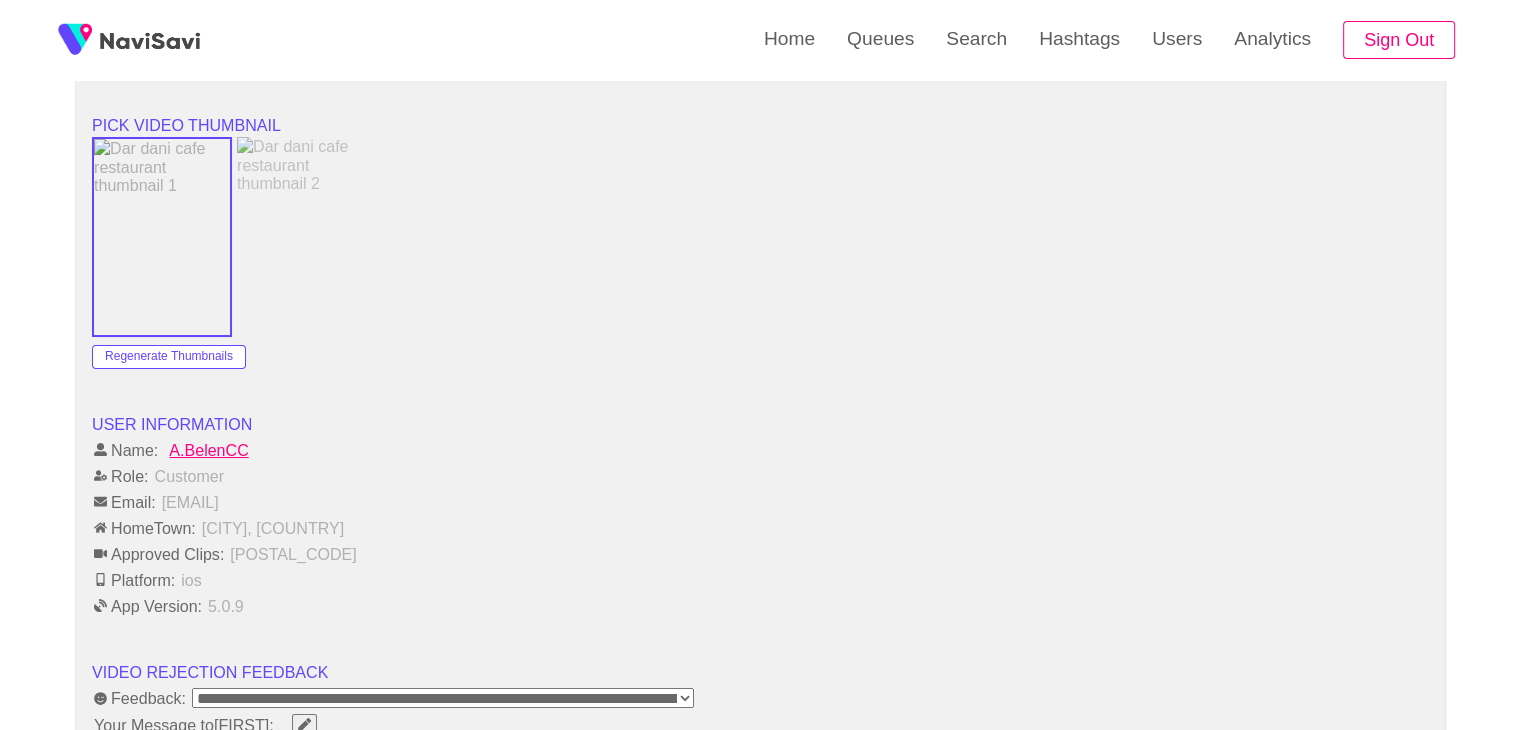 scroll, scrollTop: 1956, scrollLeft: 0, axis: vertical 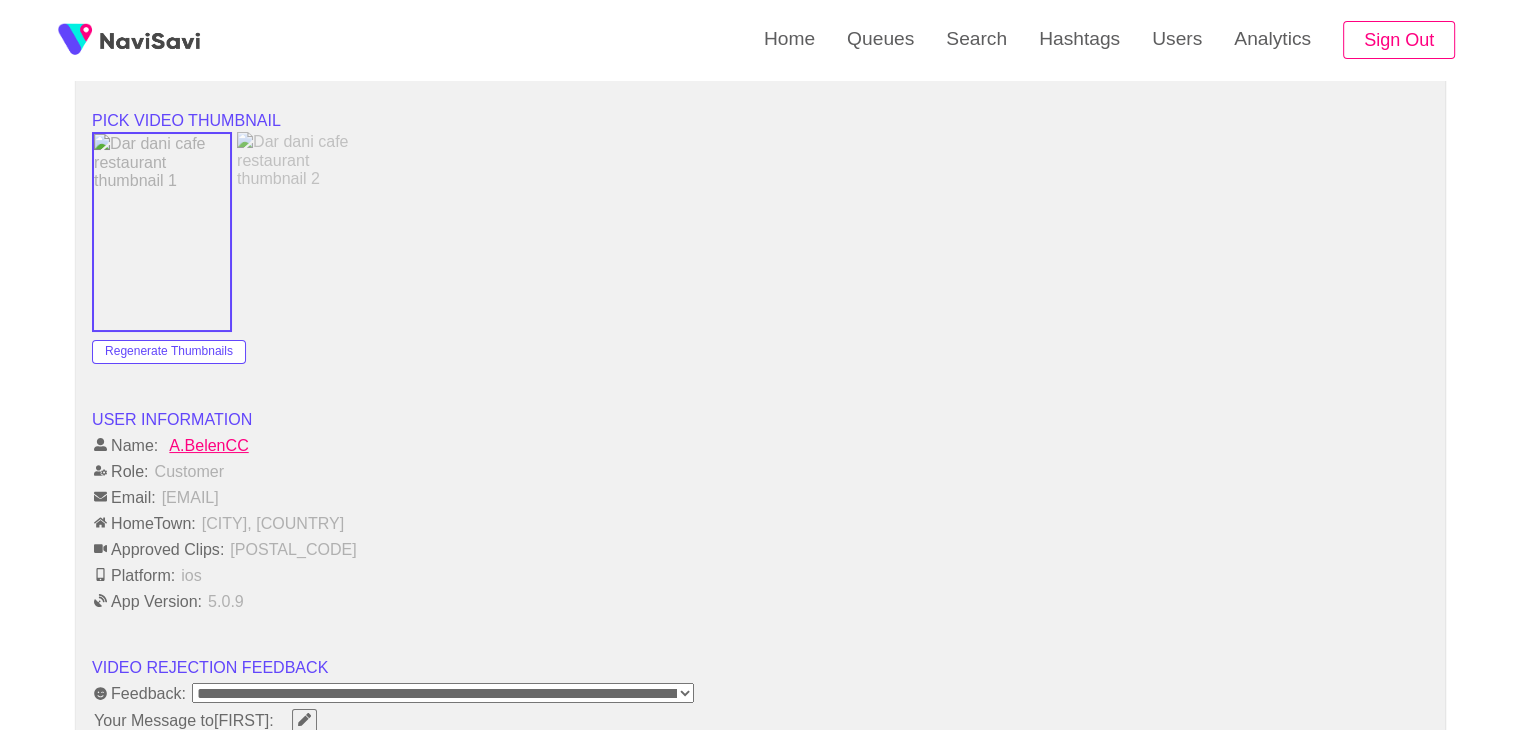 click on "A.BelenCC" at bounding box center (208, 445) 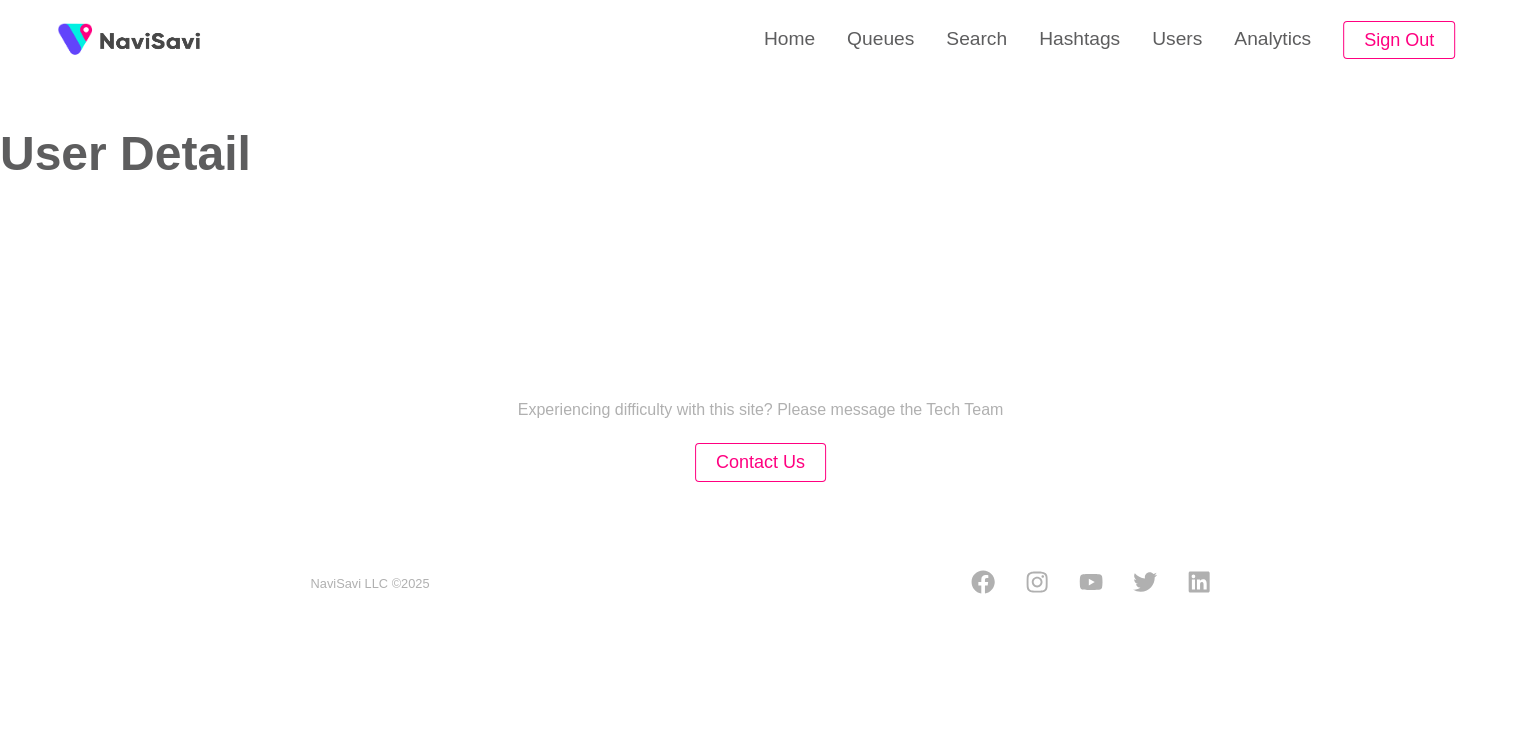 scroll, scrollTop: 0, scrollLeft: 0, axis: both 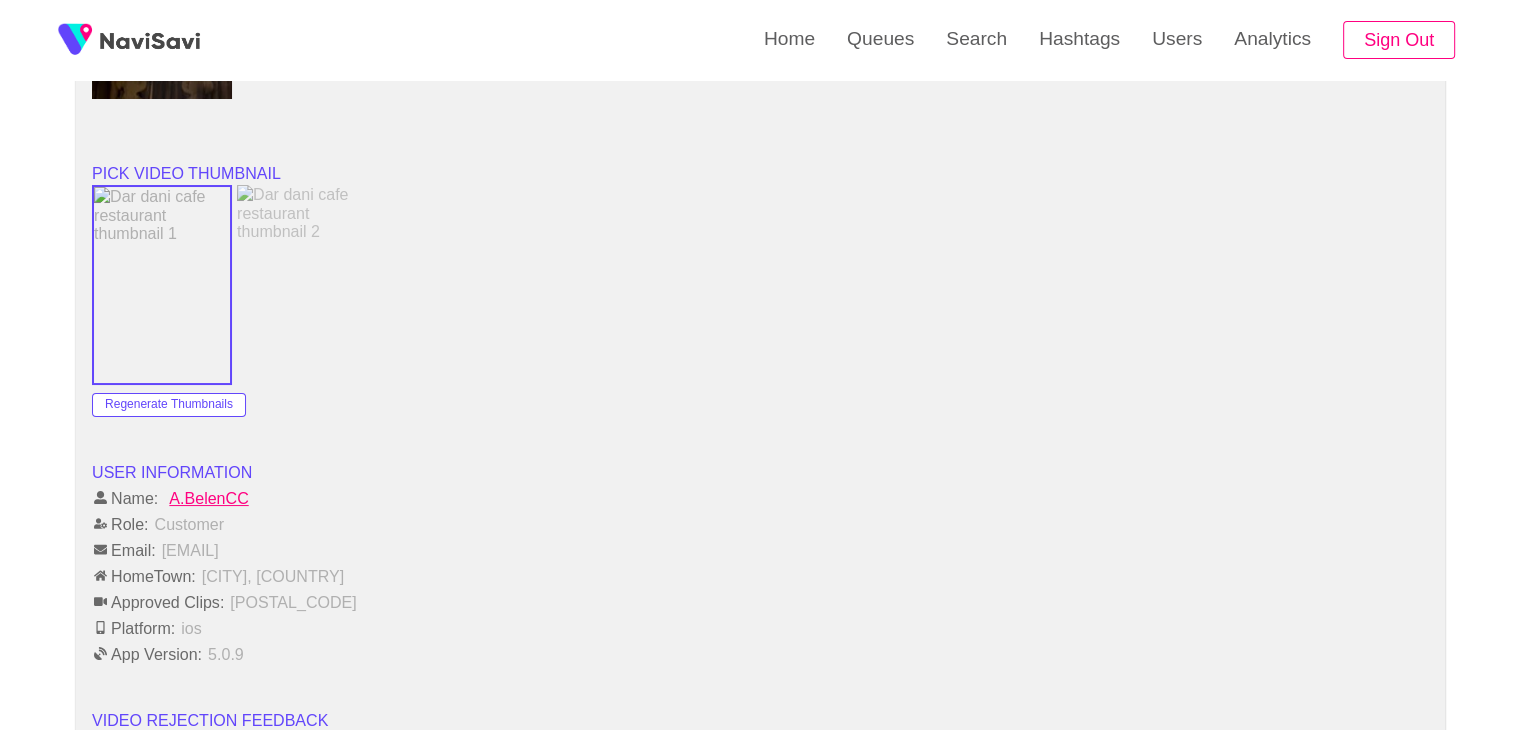 click on "A.BelenCC" at bounding box center (208, 498) 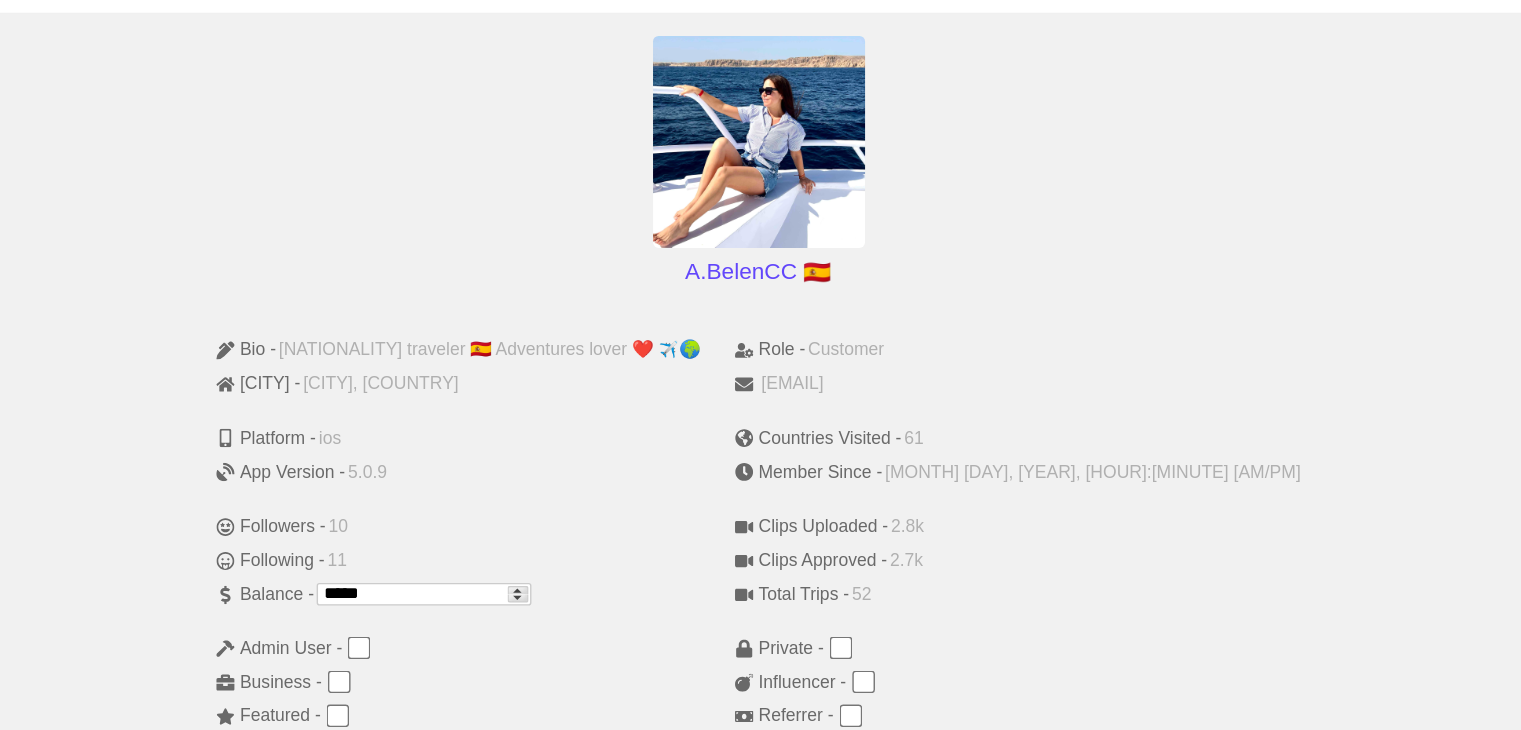 scroll, scrollTop: 162, scrollLeft: 0, axis: vertical 